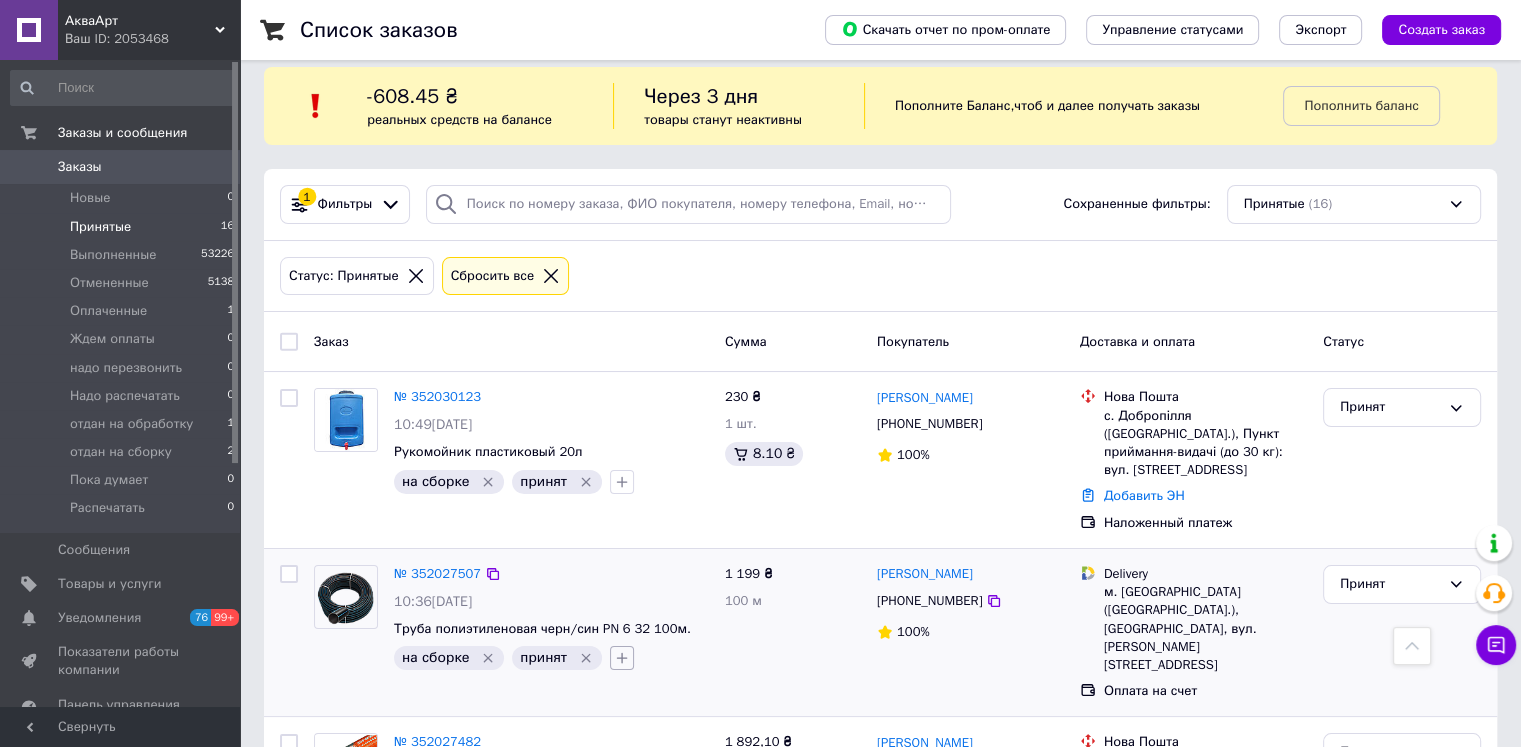 scroll, scrollTop: 0, scrollLeft: 0, axis: both 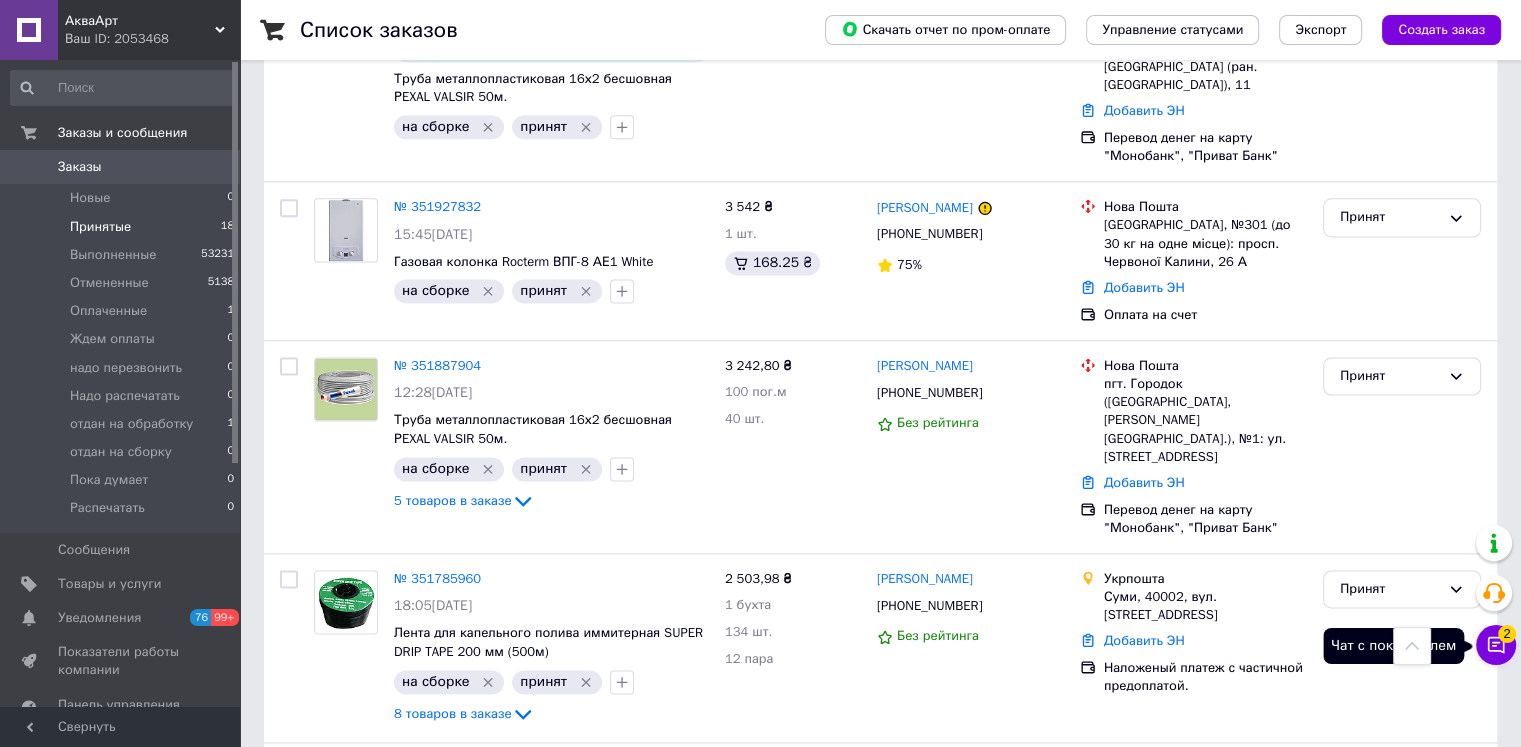 click 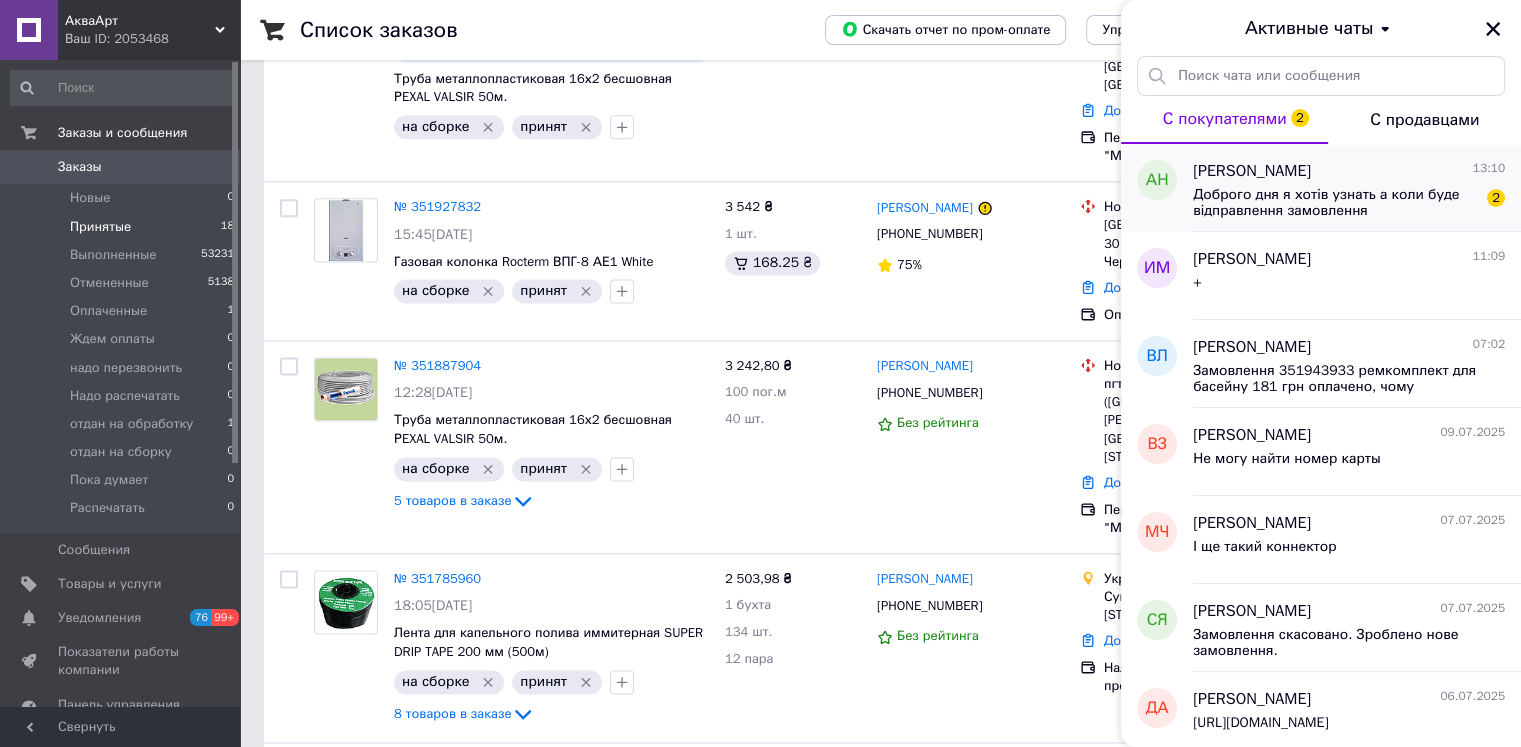 click on "Доброго дня я хотів узнать а коли буде відправлення замовлення 351719846дякую" at bounding box center [1335, 203] 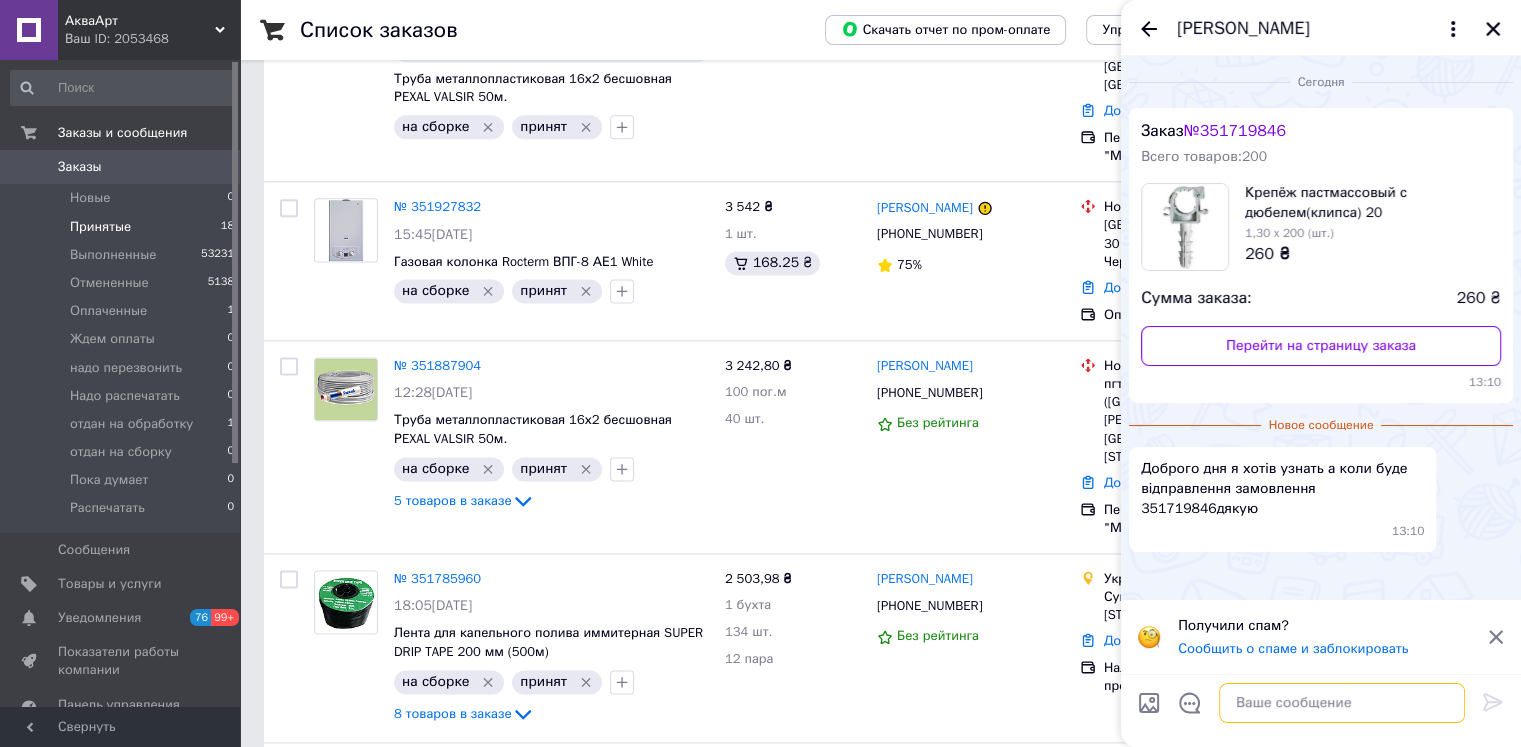 click at bounding box center [1342, 703] 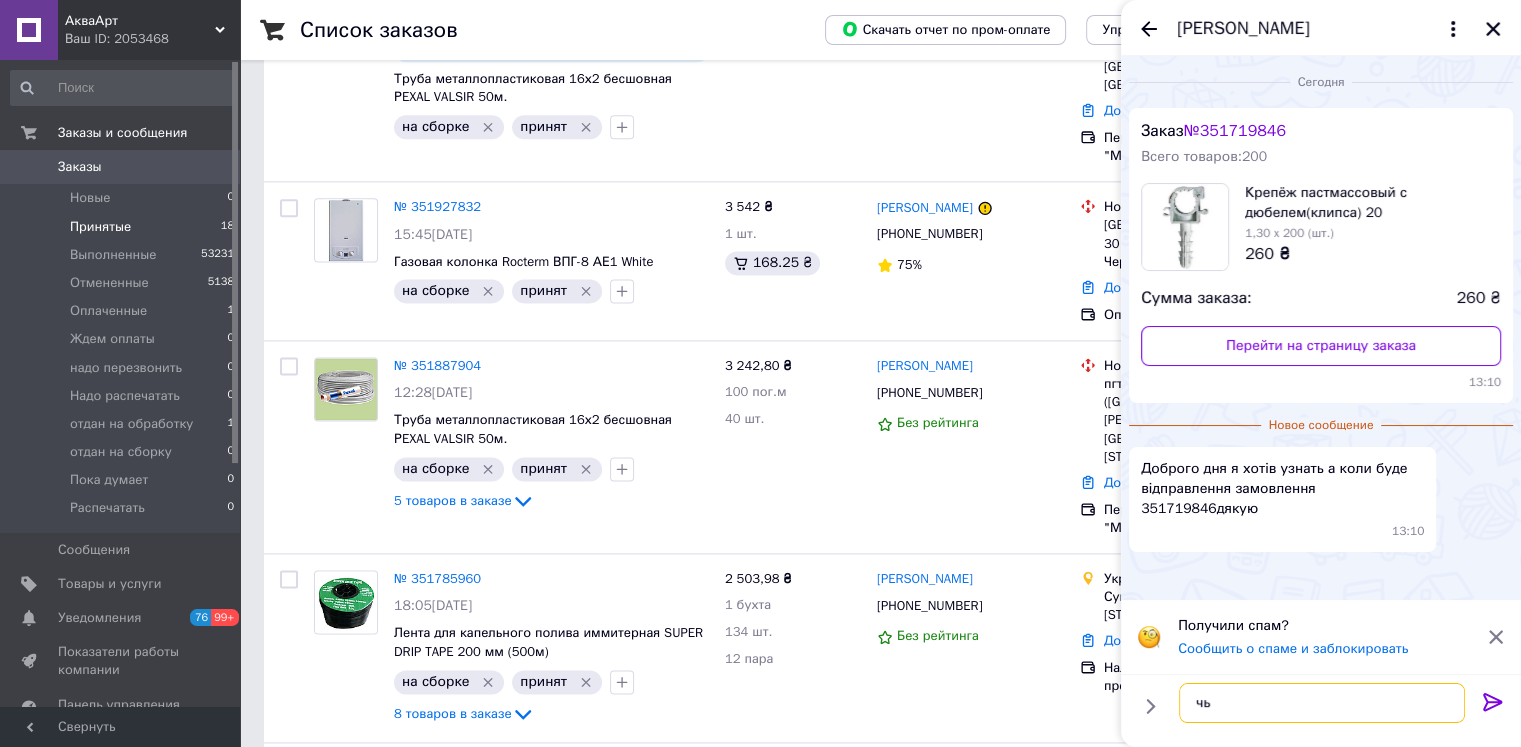 type on "ч" 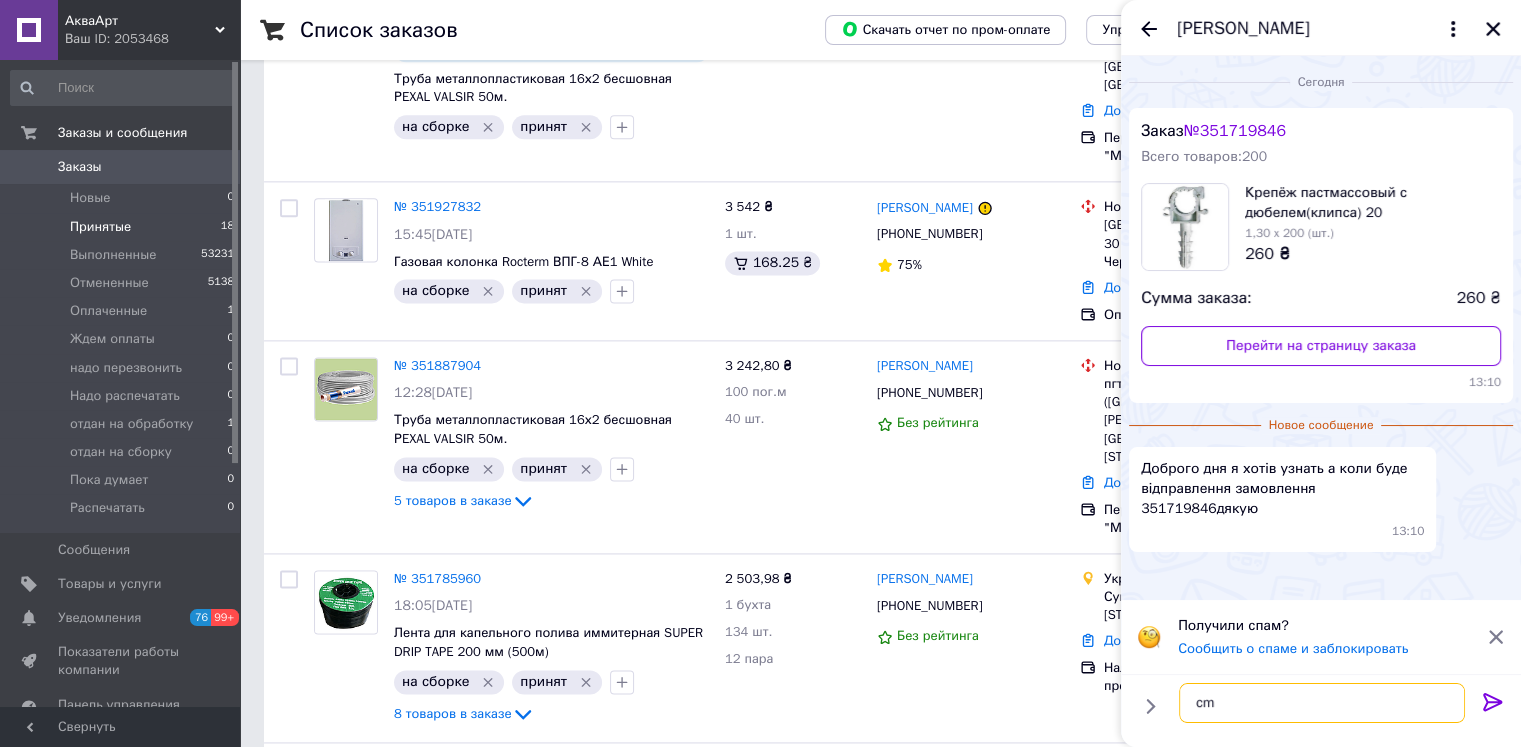 type on "c" 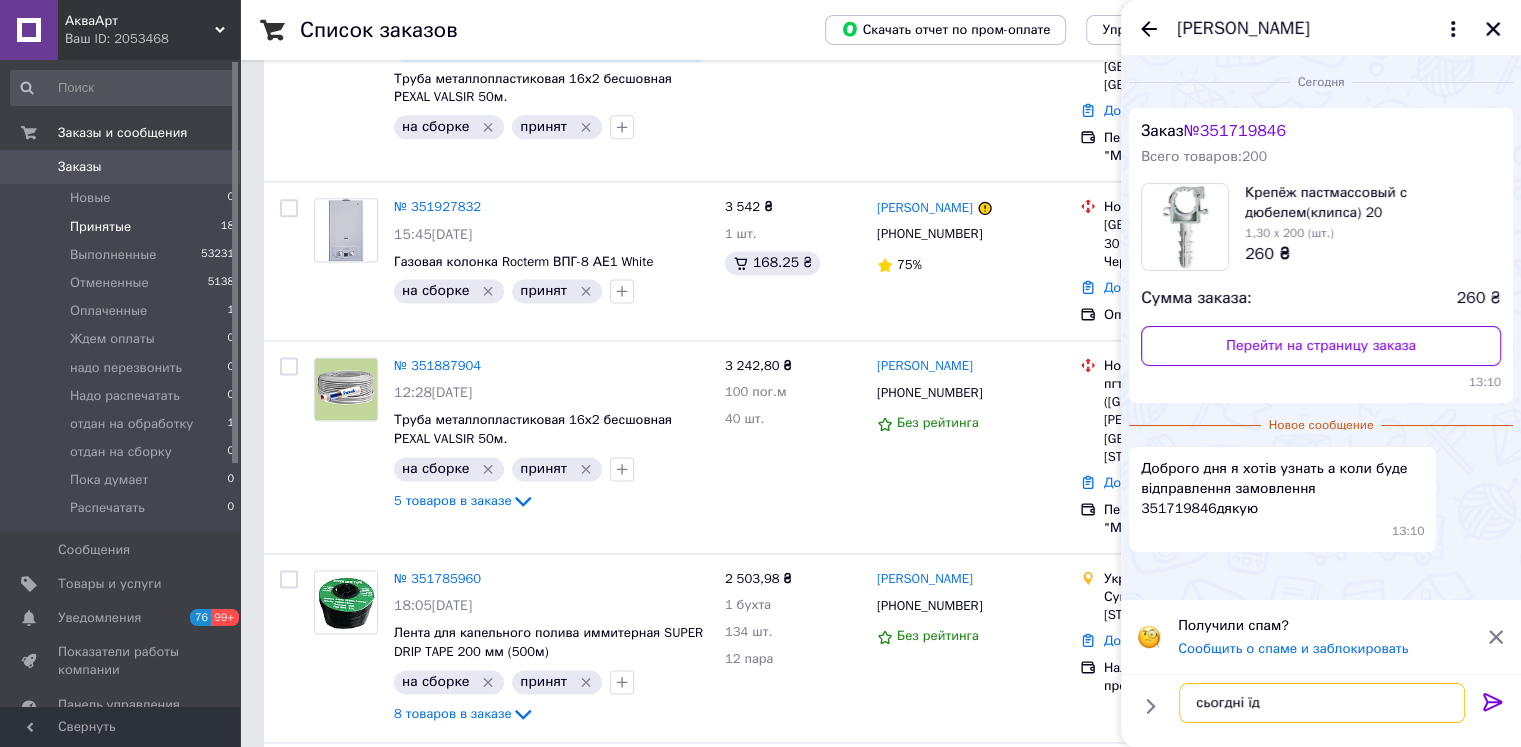 type on "сьогдні їде" 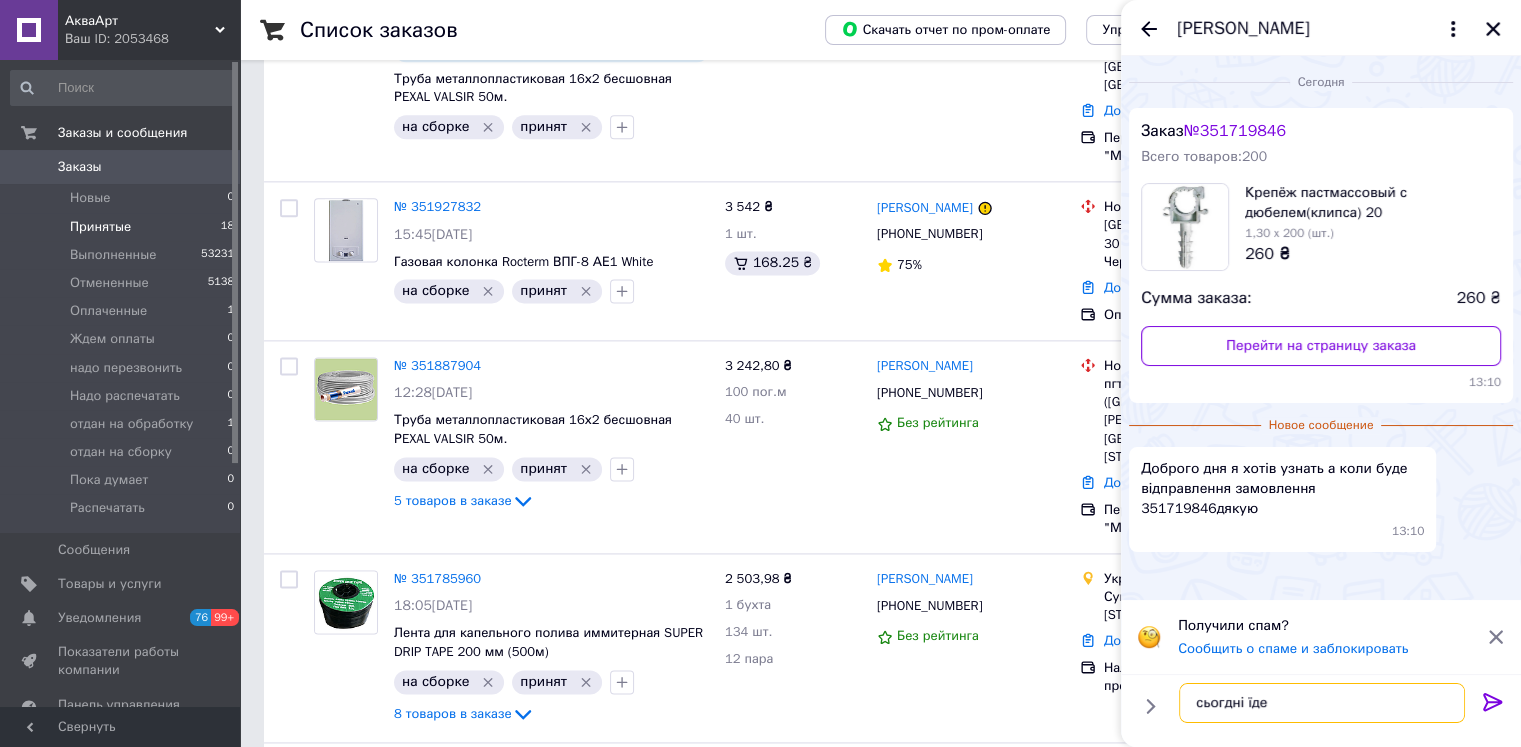 type 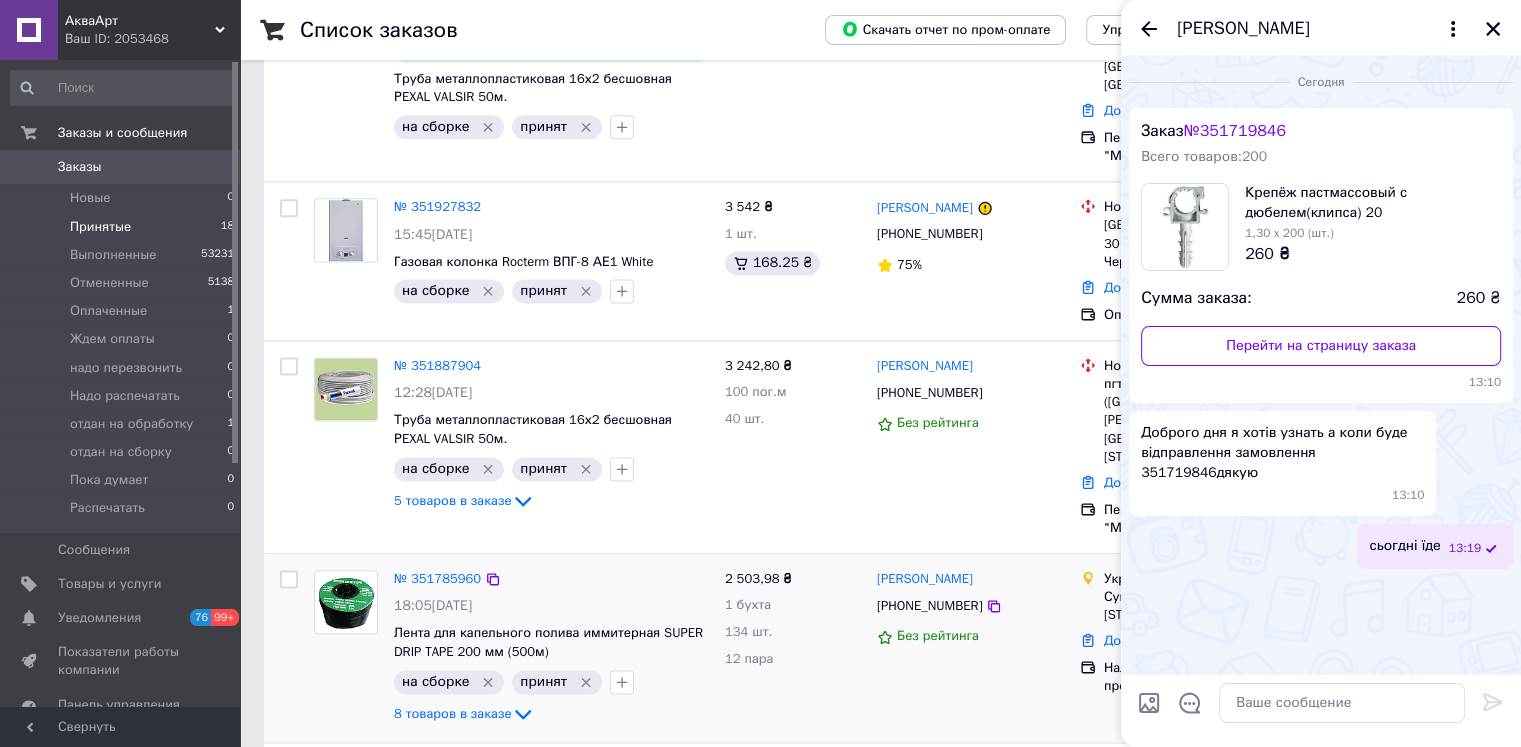 click on "2 503,98 ₴ 1 бухта 134 шт. 12 пара" at bounding box center (793, 648) 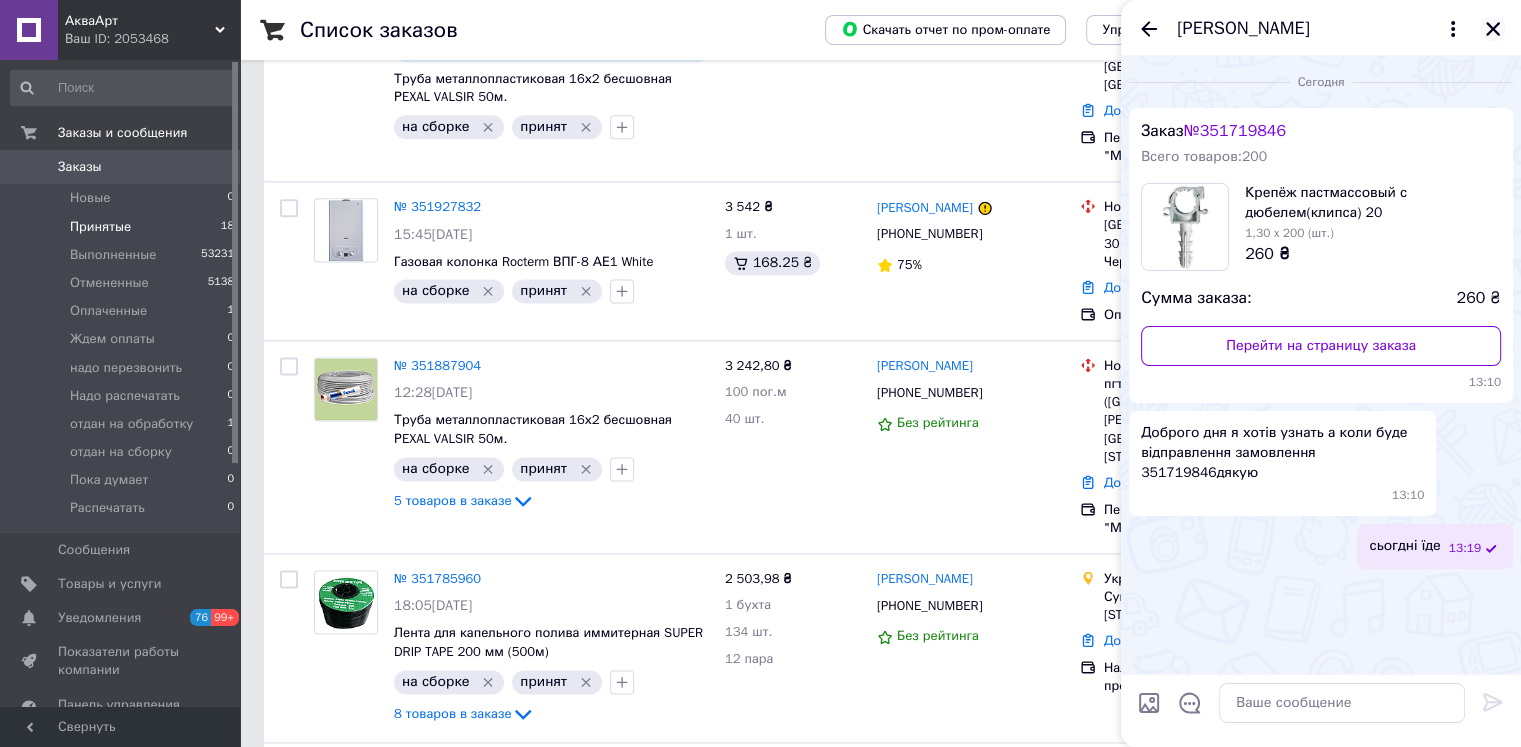 click 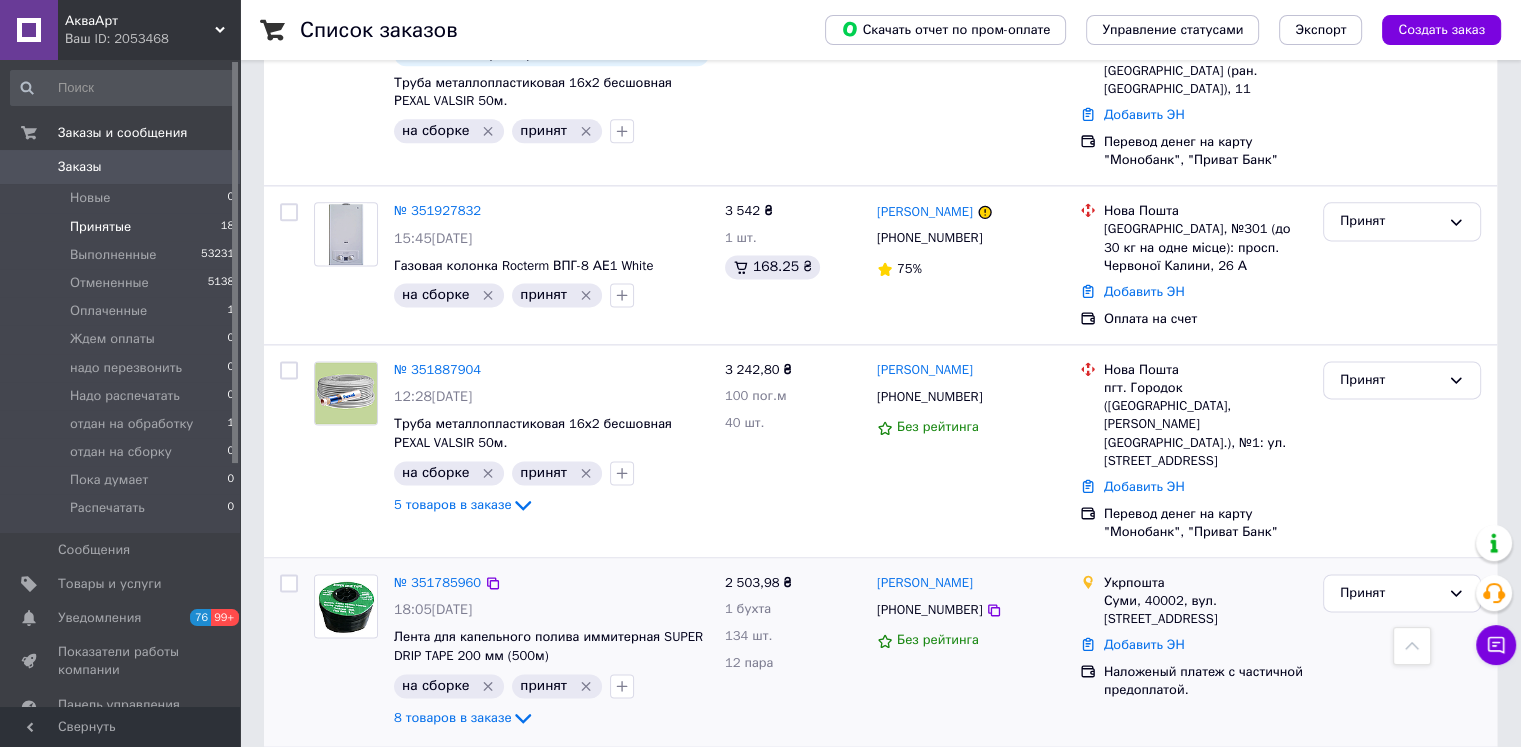 scroll, scrollTop: 2622, scrollLeft: 0, axis: vertical 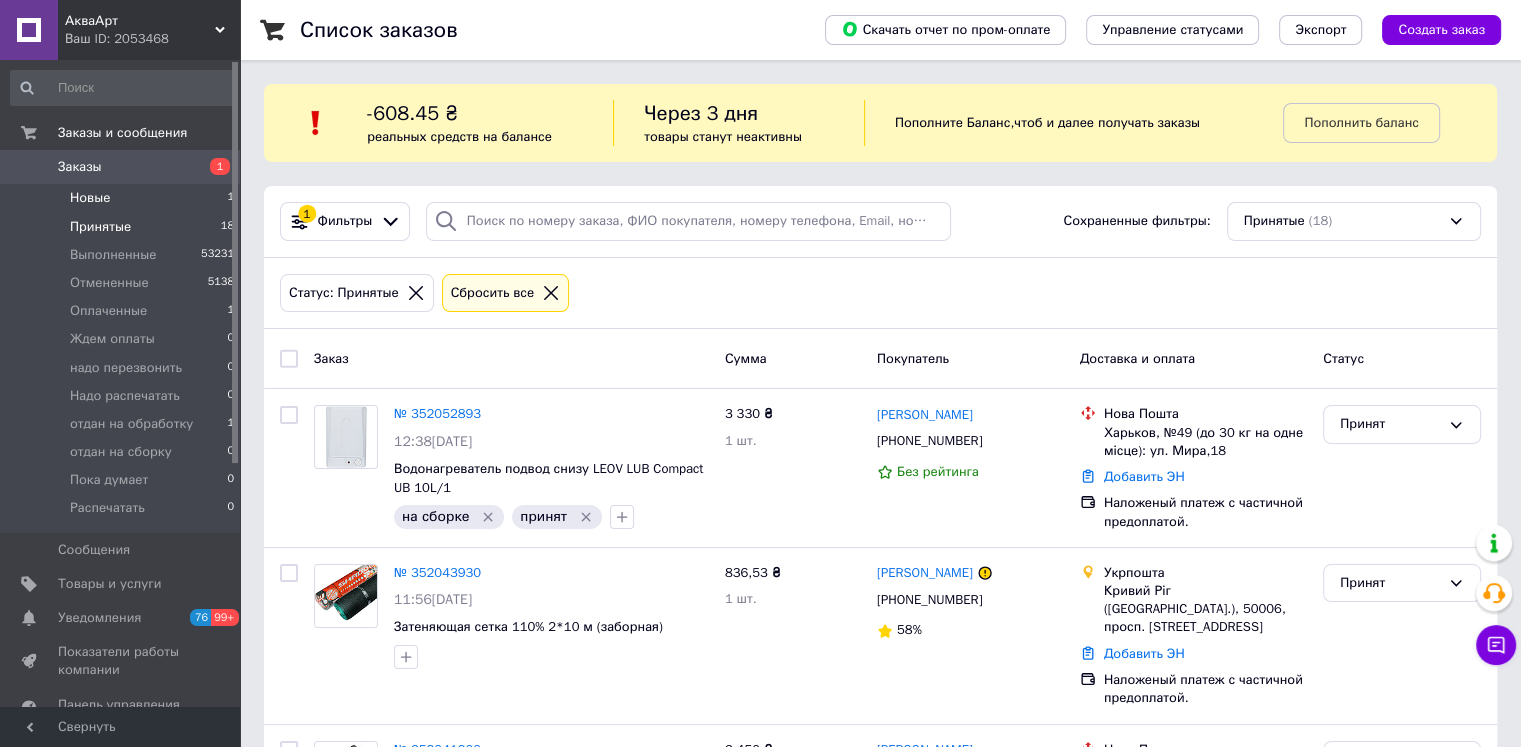 click on "Новые" at bounding box center (90, 198) 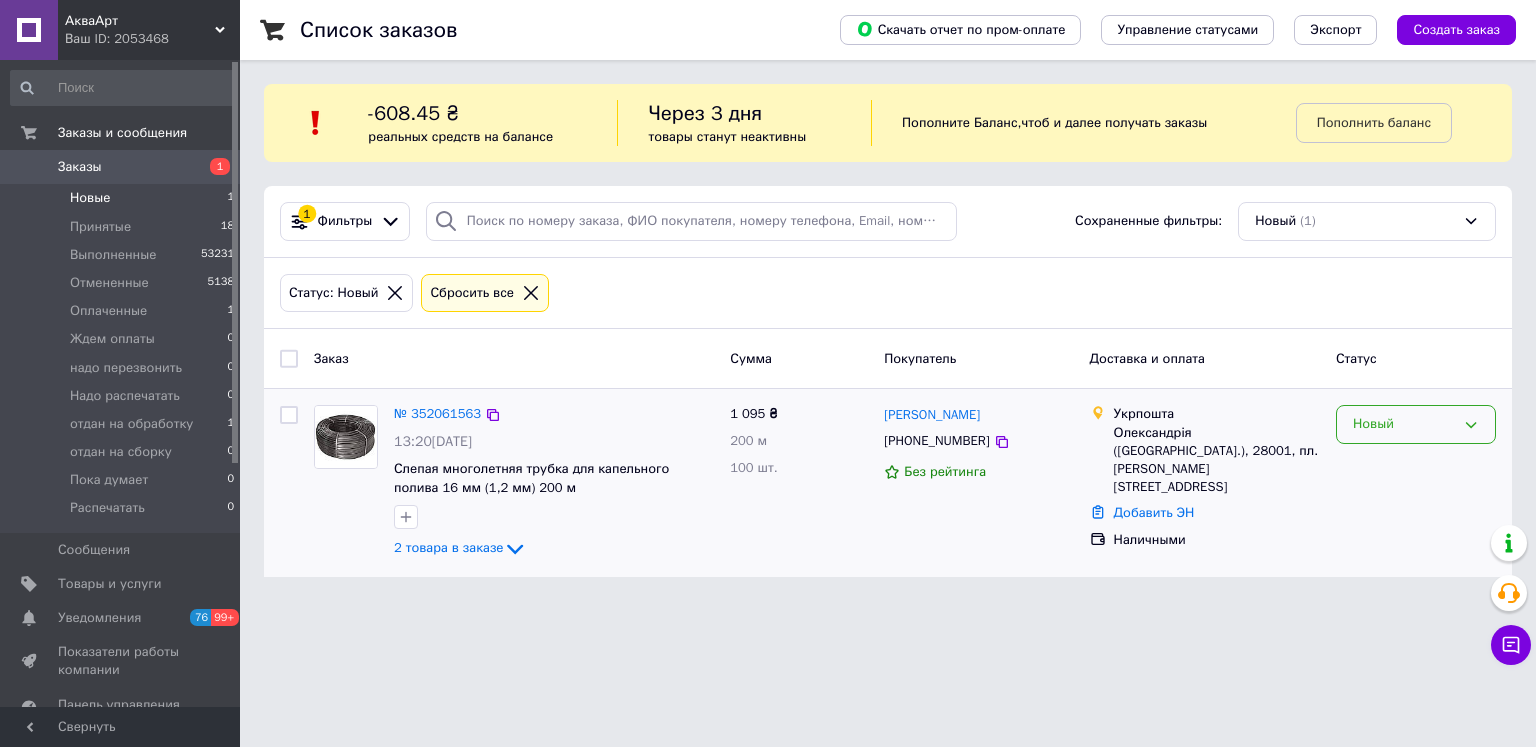click on "Новый" at bounding box center [1416, 424] 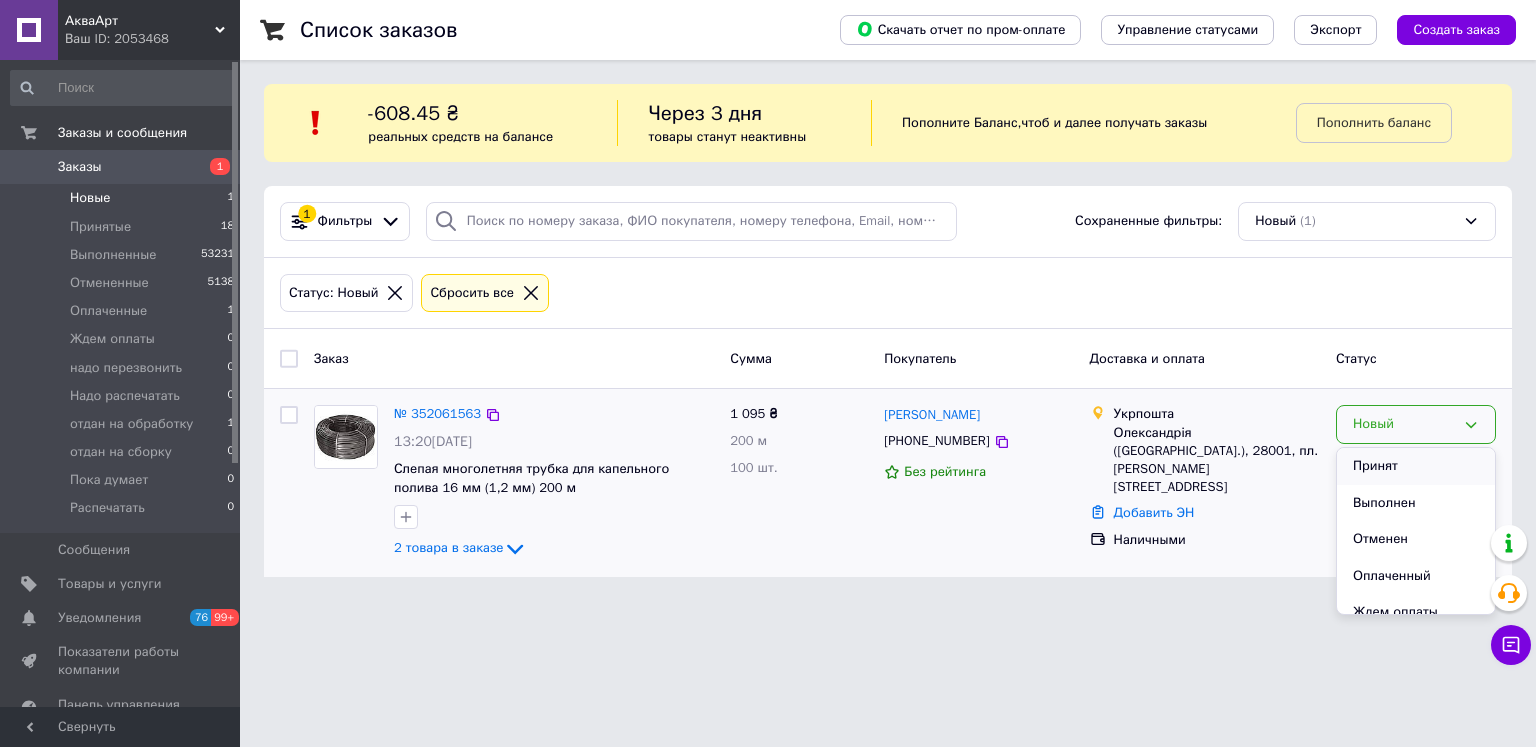 click on "Принят" at bounding box center (1416, 466) 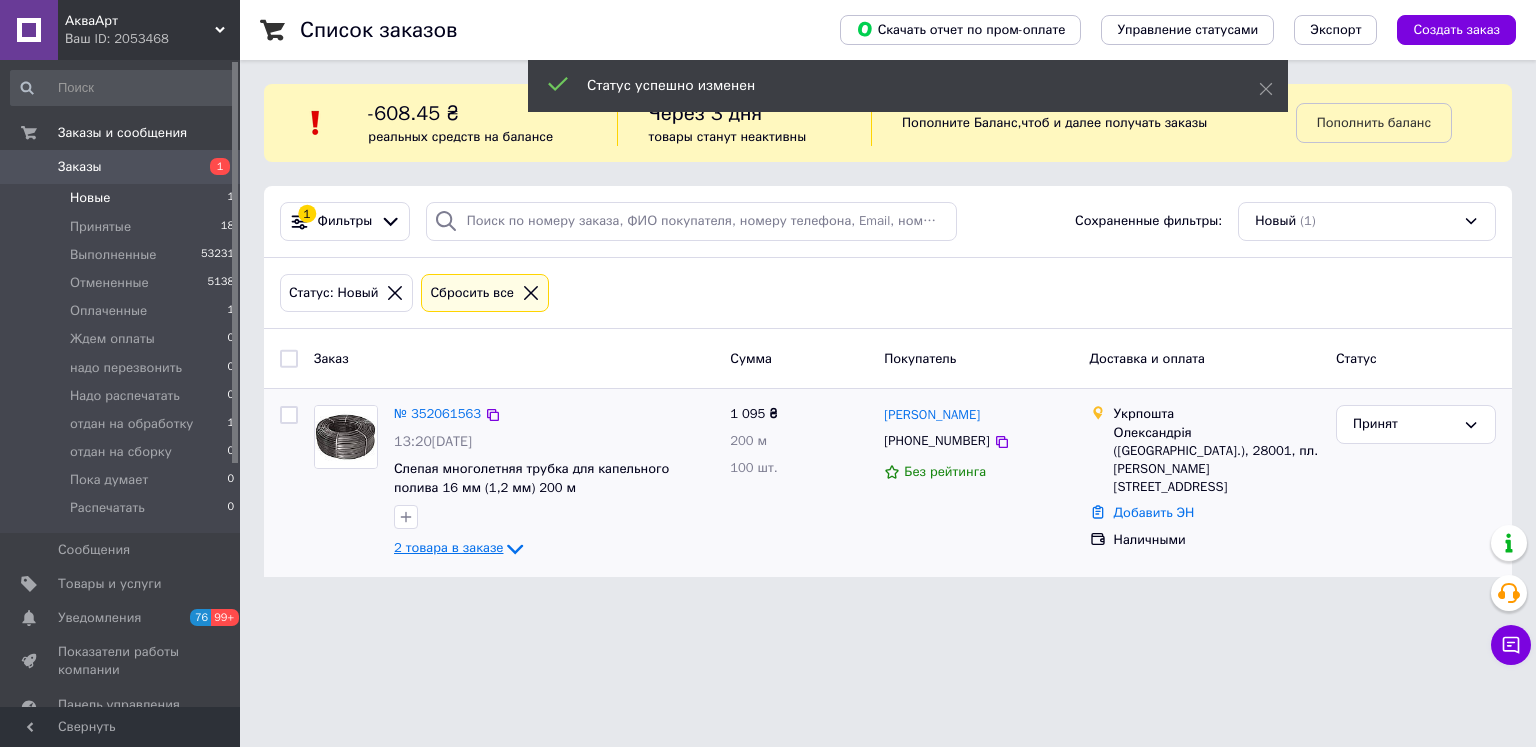 click on "2 товара в заказе" at bounding box center (448, 548) 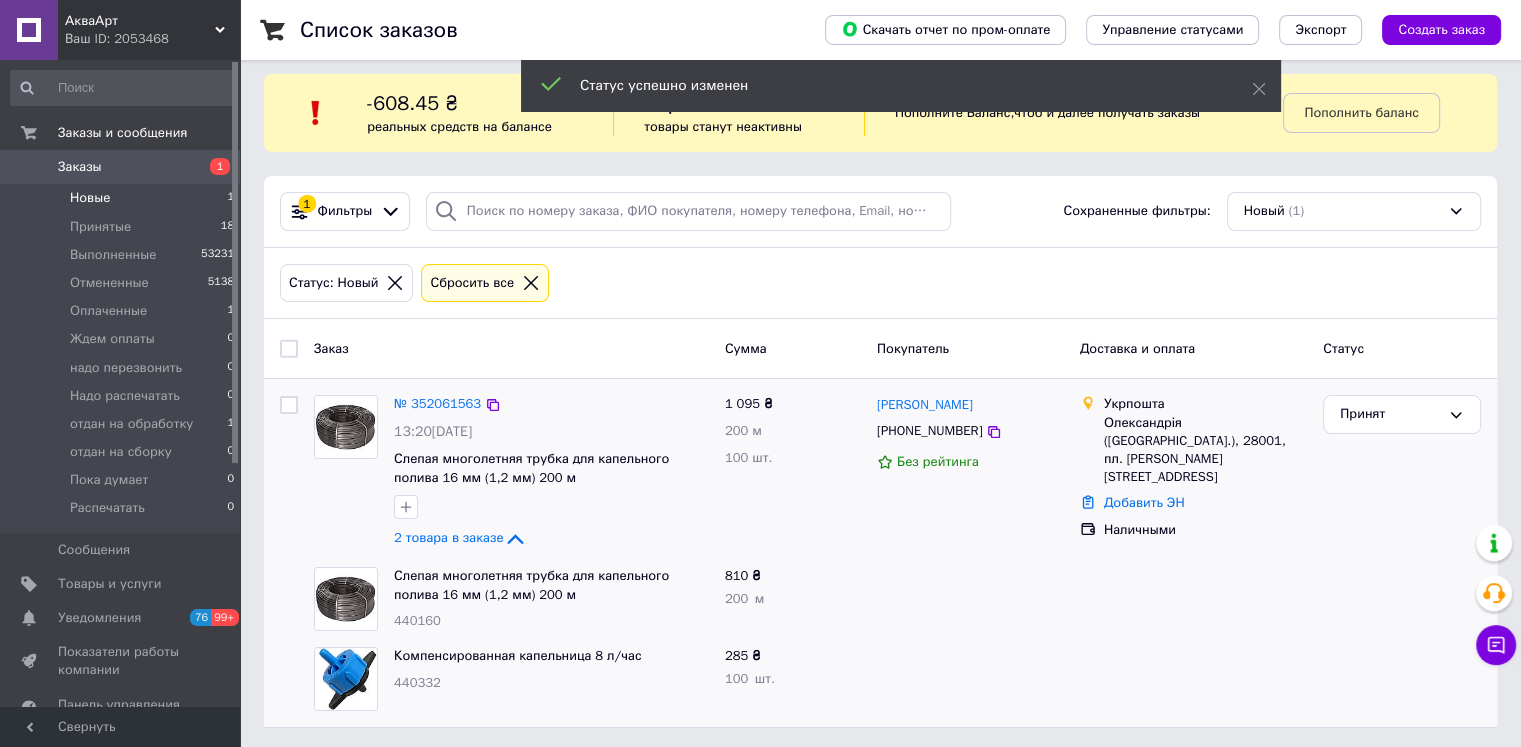 scroll, scrollTop: 13, scrollLeft: 0, axis: vertical 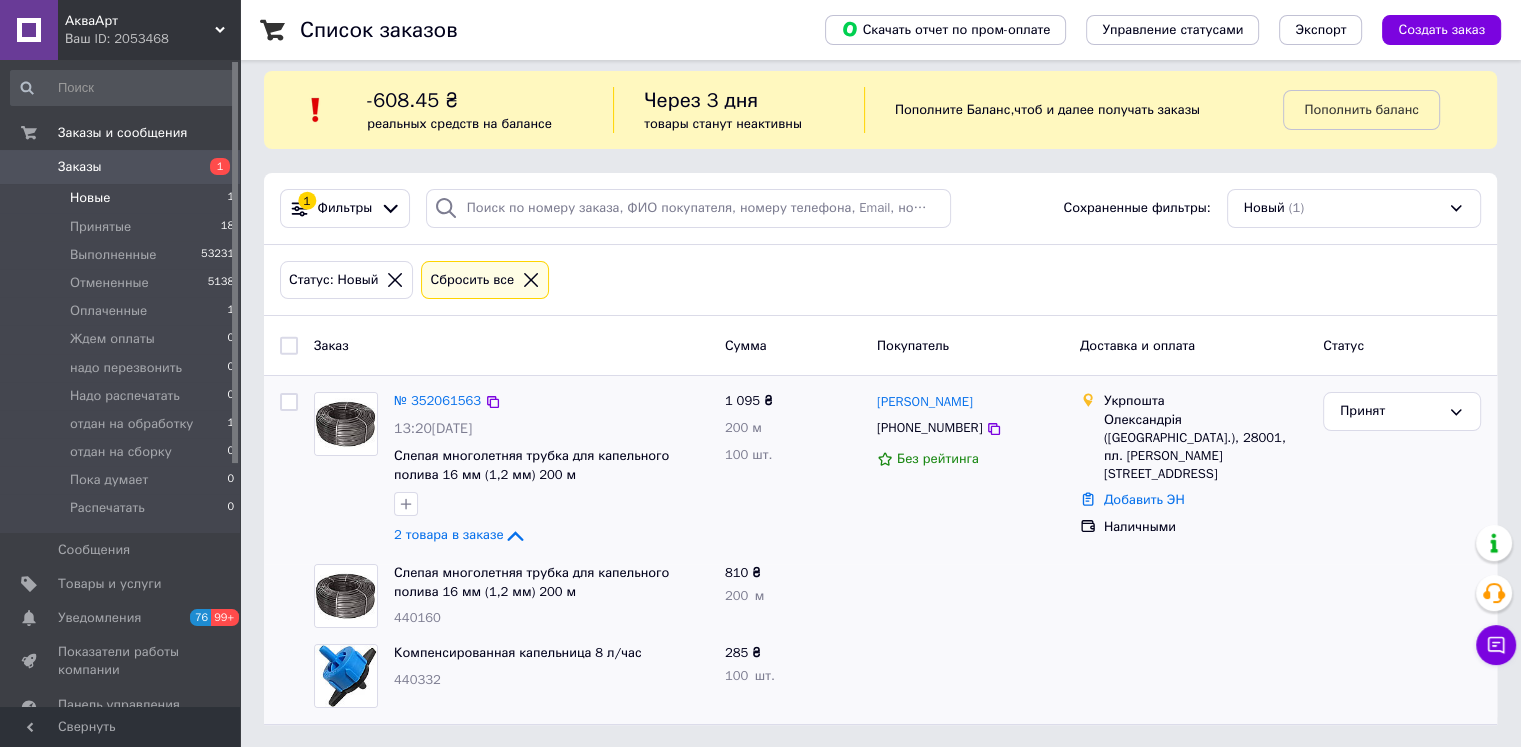 click on "2 товара в заказе" at bounding box center [448, 535] 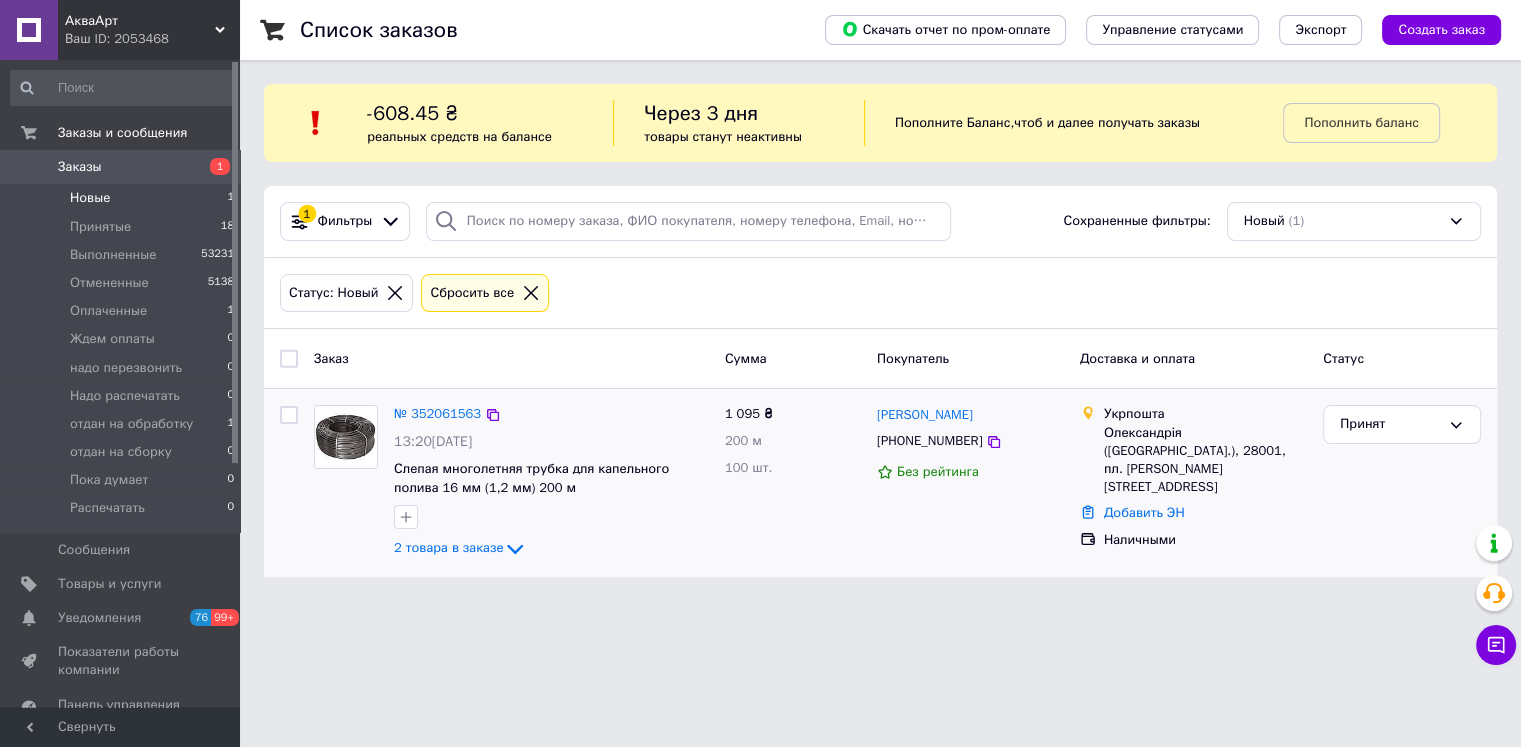 scroll, scrollTop: 0, scrollLeft: 0, axis: both 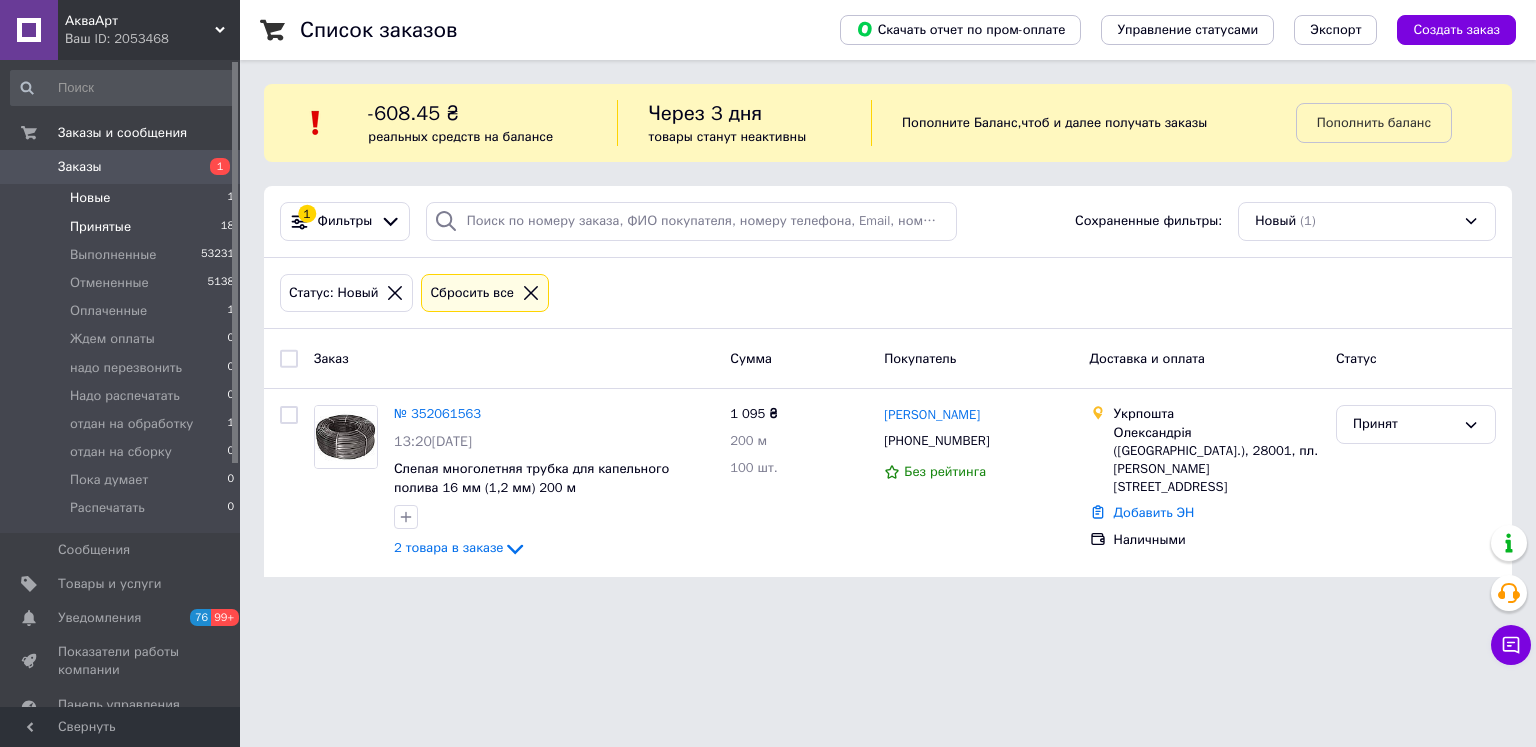 click on "Принятые 18" at bounding box center [123, 227] 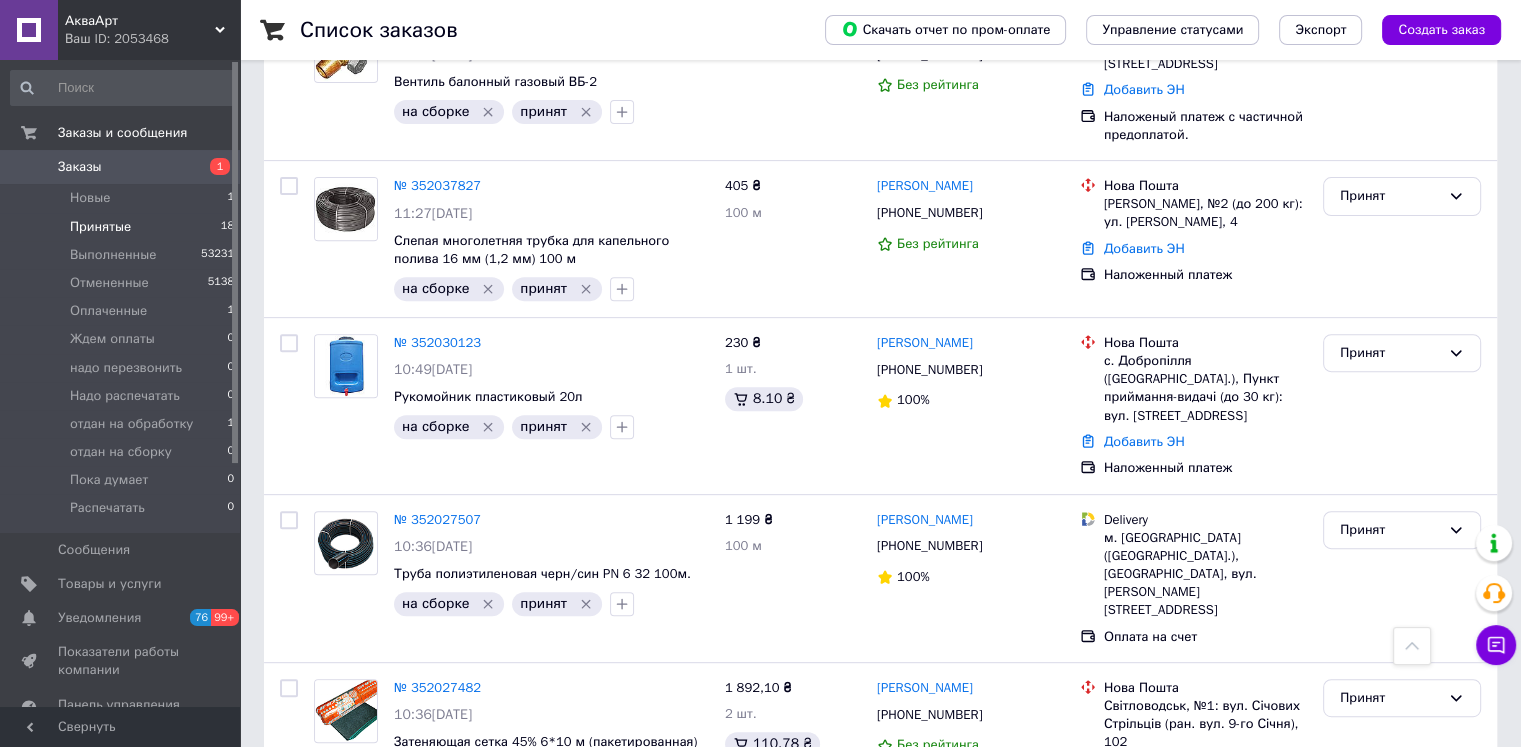 scroll, scrollTop: 0, scrollLeft: 0, axis: both 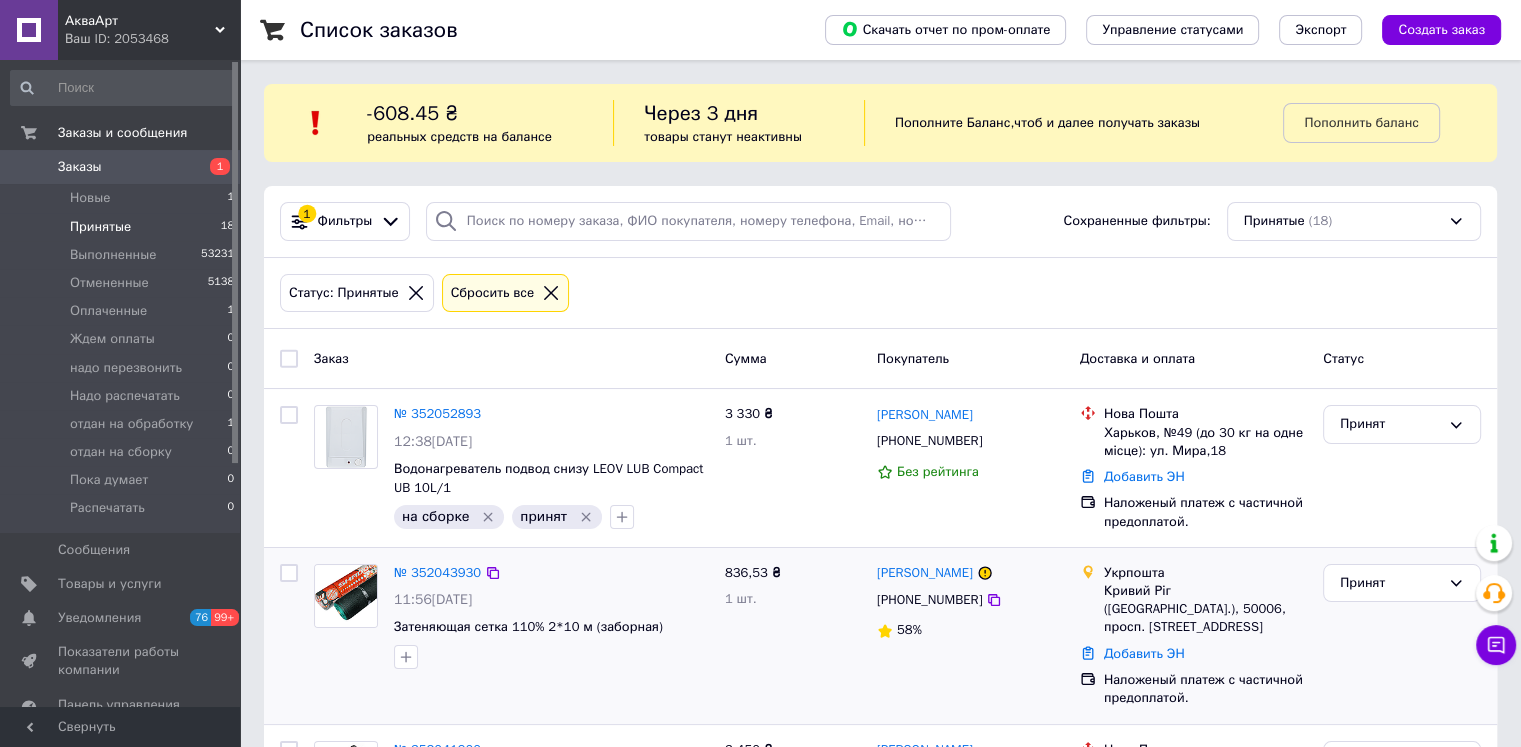 click on "№ 352043930 11:56[DATE] Затеняющая сетка 110% 2*10 м (заборная)" at bounding box center (511, 636) 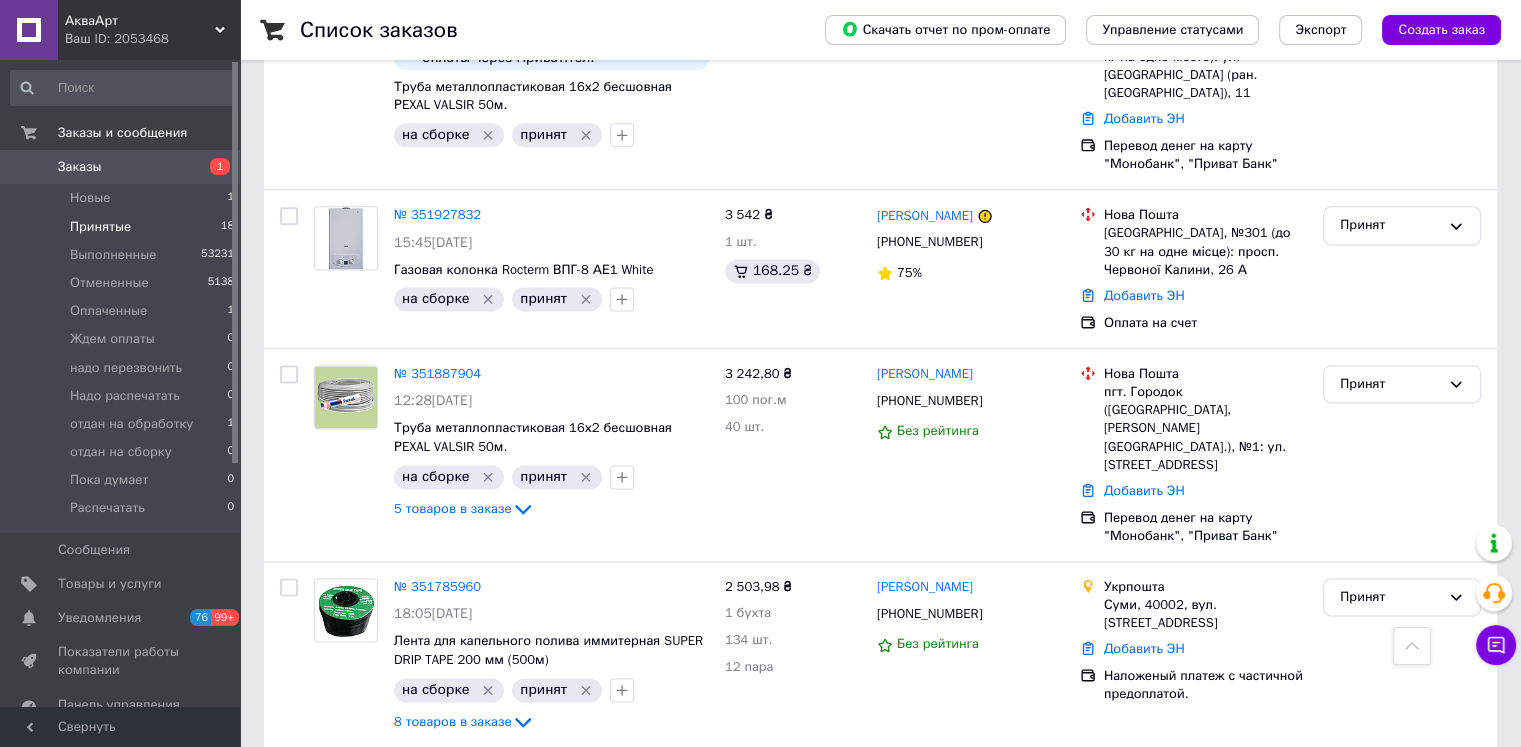 scroll, scrollTop: 2622, scrollLeft: 0, axis: vertical 